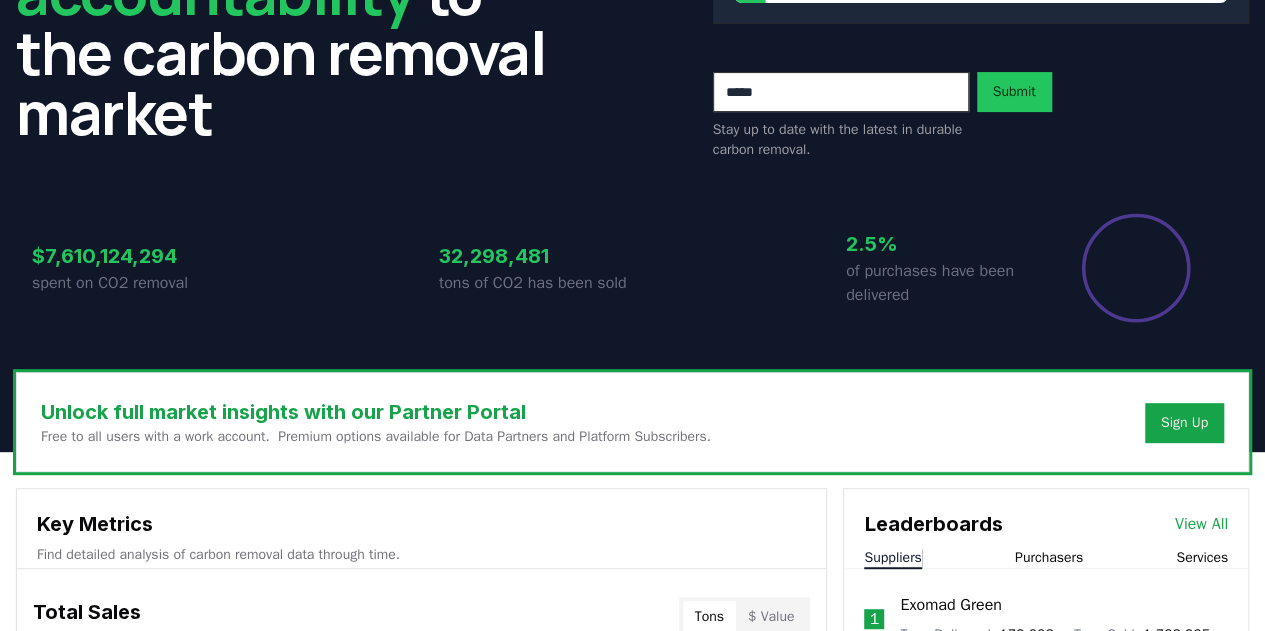 scroll, scrollTop: 0, scrollLeft: 0, axis: both 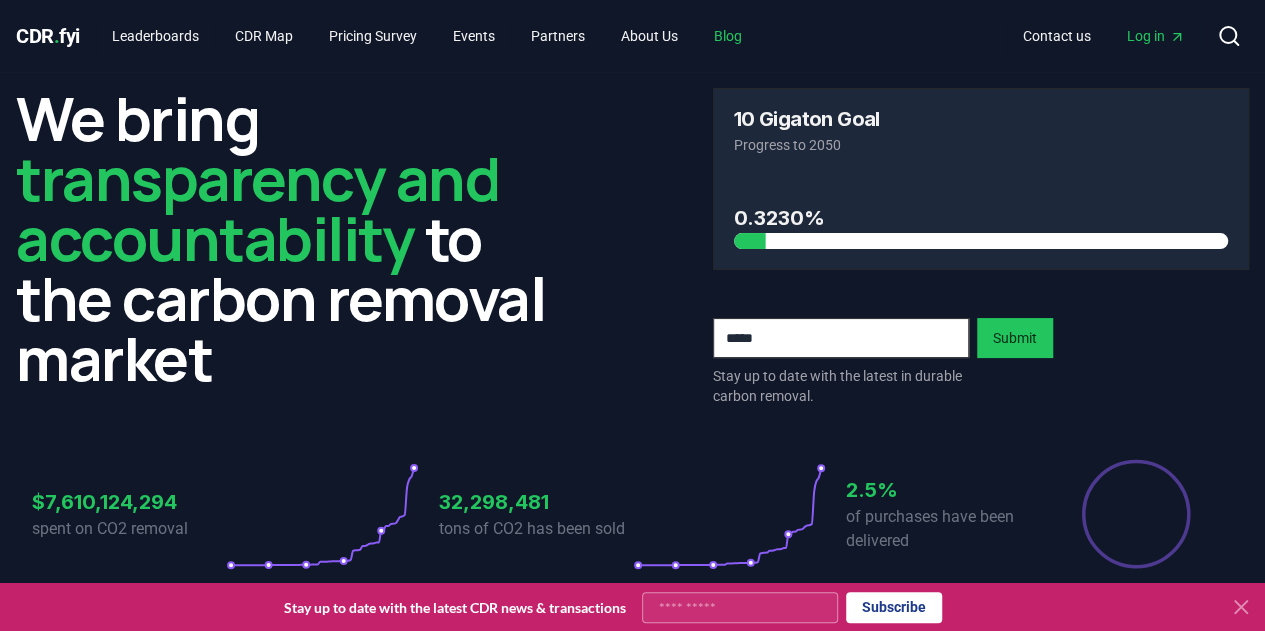click on "Blog" at bounding box center [728, 36] 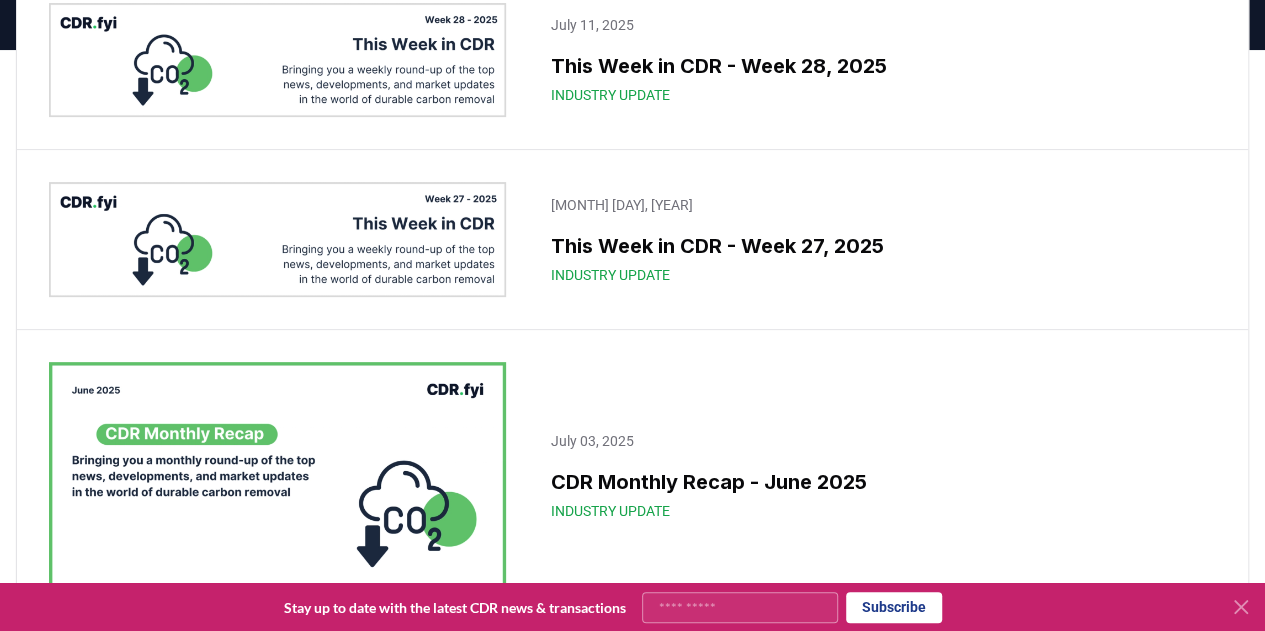scroll, scrollTop: 300, scrollLeft: 0, axis: vertical 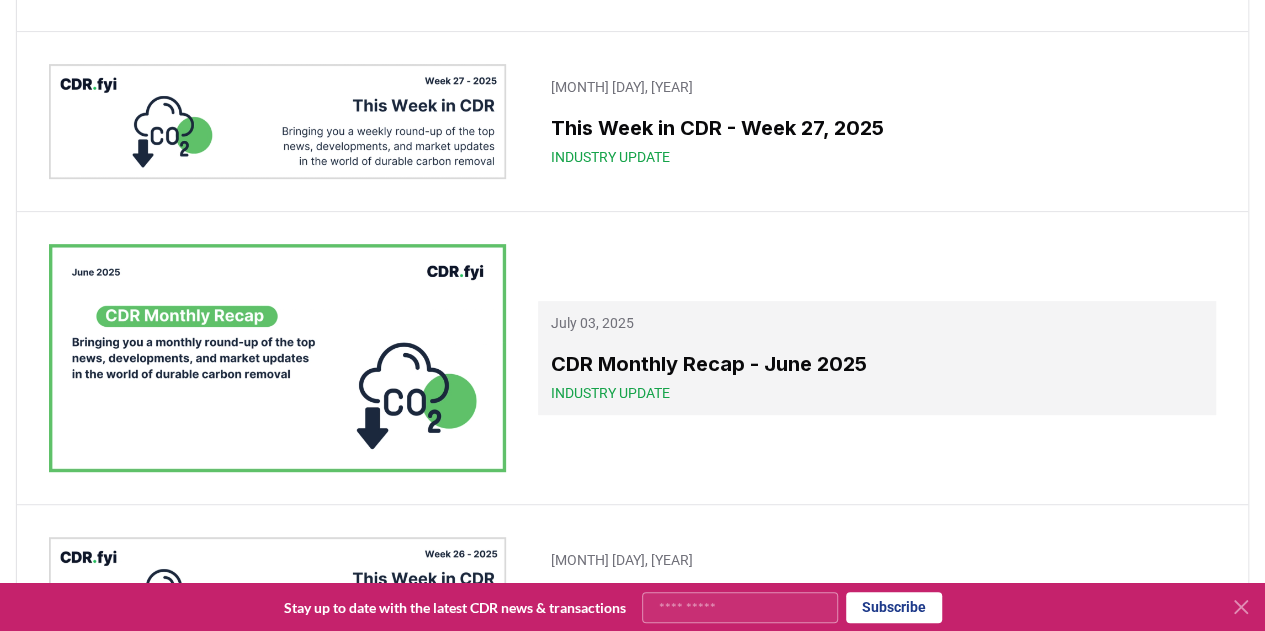 click on "CDR [MONTH] Recap - [MONTH] [YEAR] Industry Update" at bounding box center (877, 376) 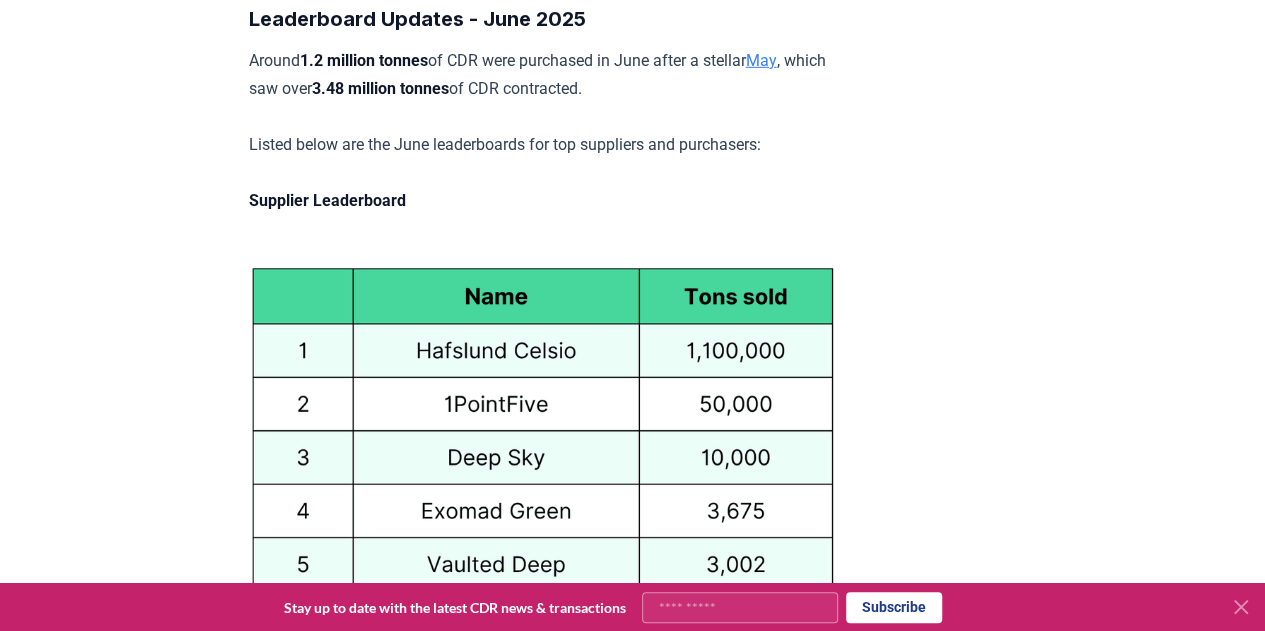 scroll, scrollTop: 10900, scrollLeft: 0, axis: vertical 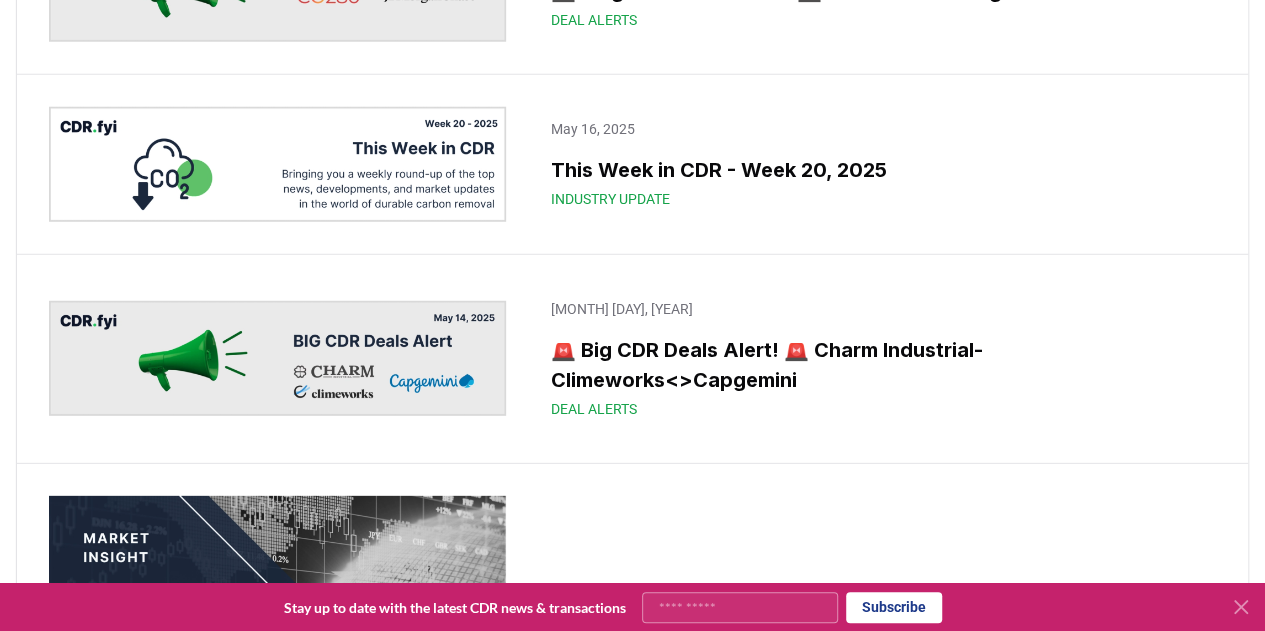 click on "Deal Alerts" at bounding box center [648, -159] 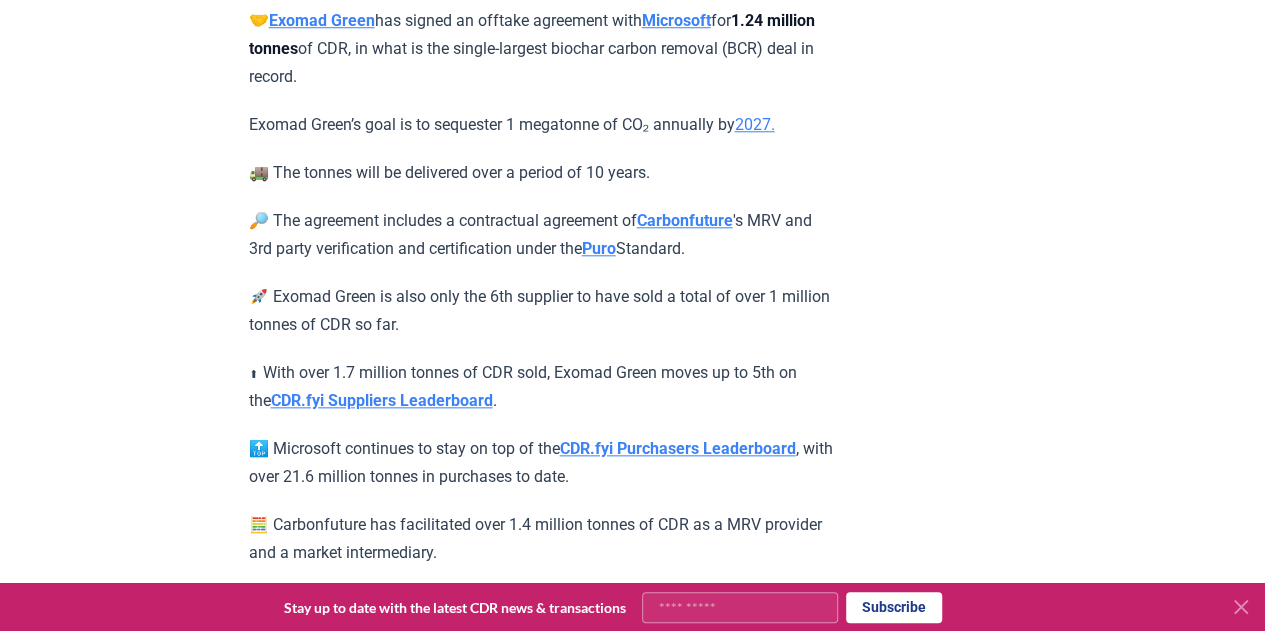 scroll, scrollTop: 981, scrollLeft: 0, axis: vertical 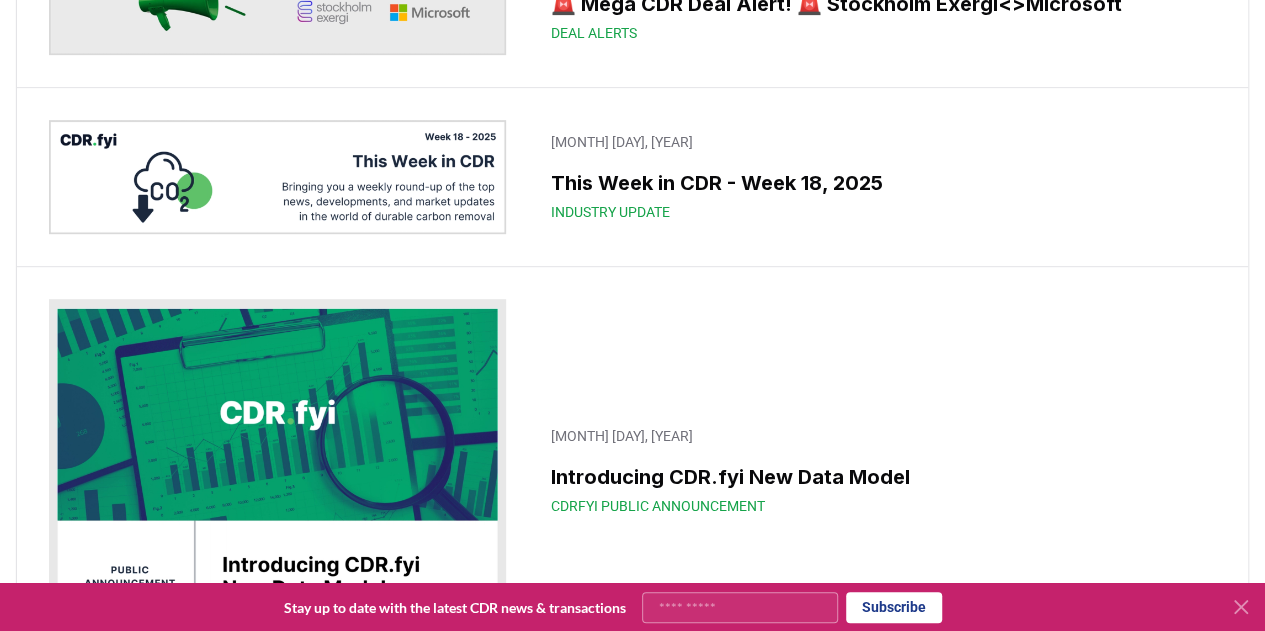 click on "Zero vs 20 Million" at bounding box center (648, -354) 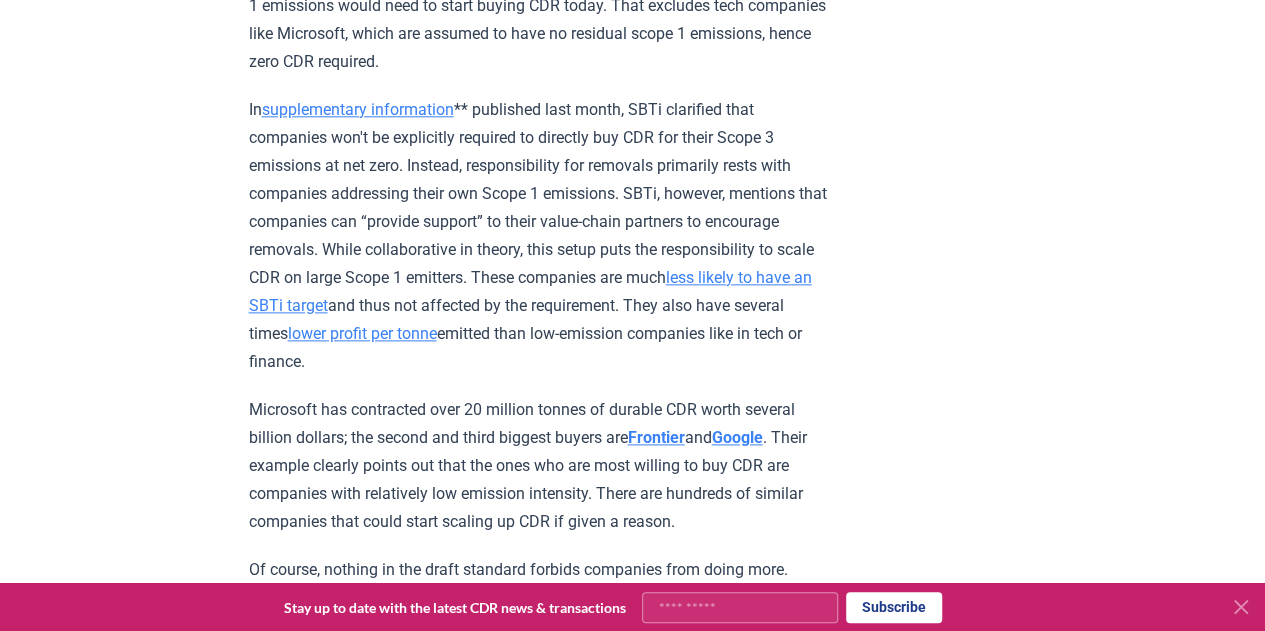scroll, scrollTop: 1100, scrollLeft: 0, axis: vertical 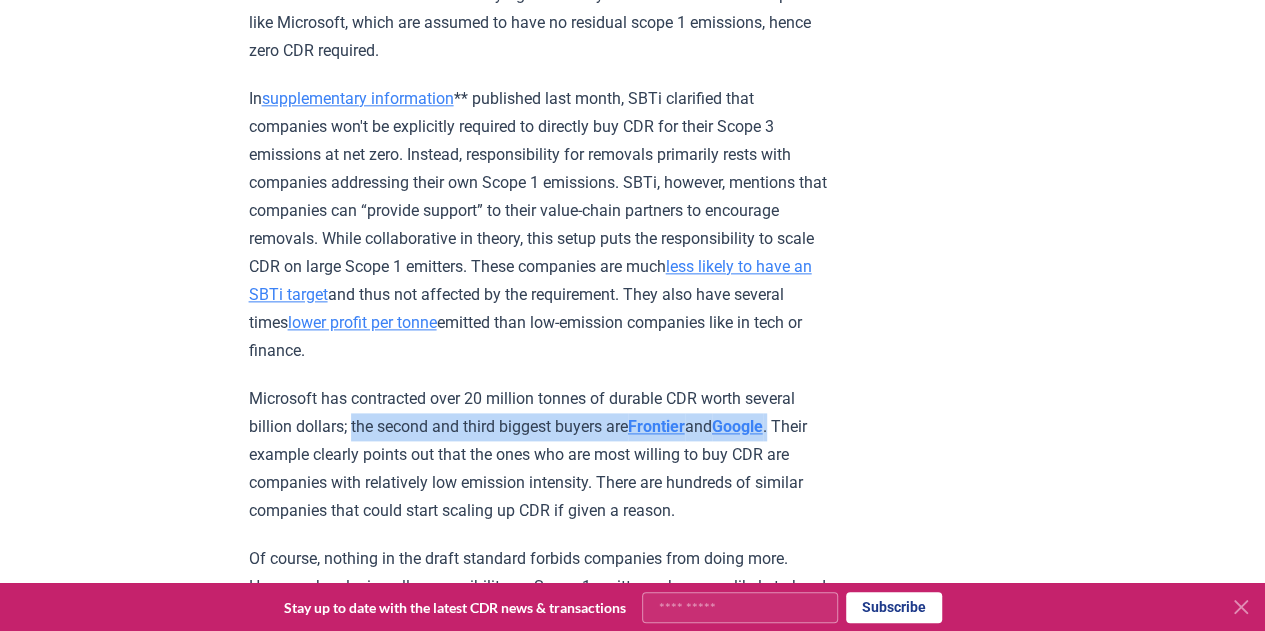 drag, startPoint x: 356, startPoint y: 269, endPoint x: 810, endPoint y: 283, distance: 454.21582 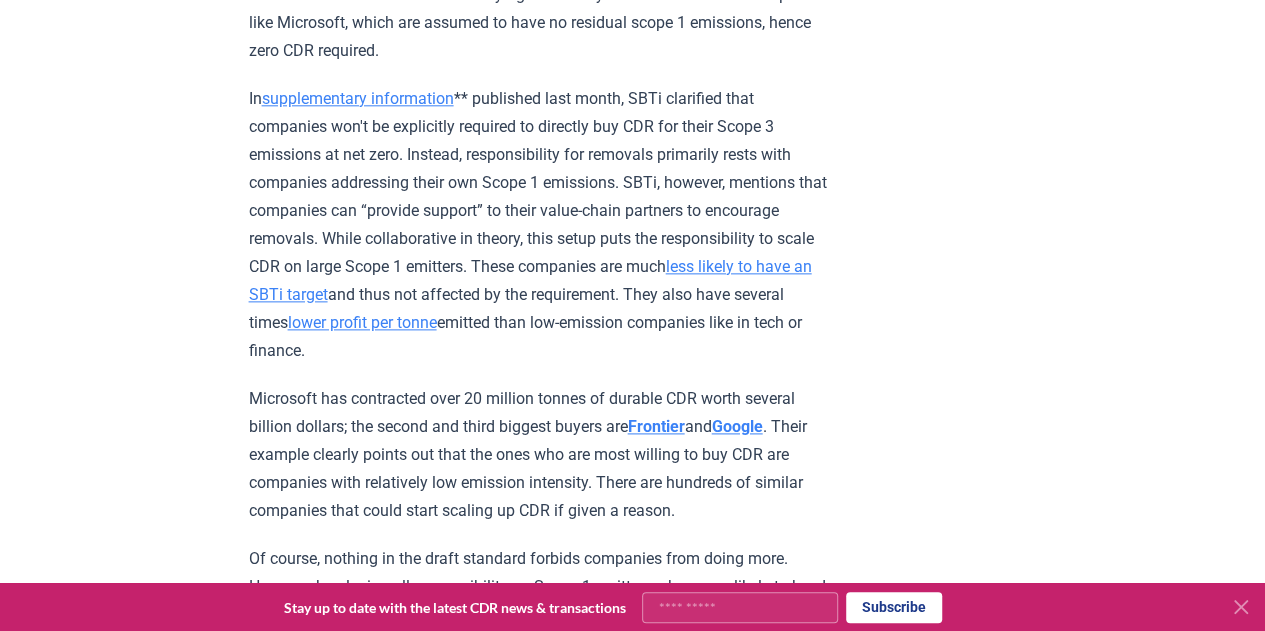 click on "Microsoft has contracted over 20 million tonnes of durable CDR worth several billion dollars; the second and third biggest buyers are Frontier and Google. Their example clearly points out that the ones who are most willing to buy CDR are companies with relatively low emission intensity. There are hundreds of similar companies that could start scaling up CDR if given a reason." at bounding box center (541, 455) 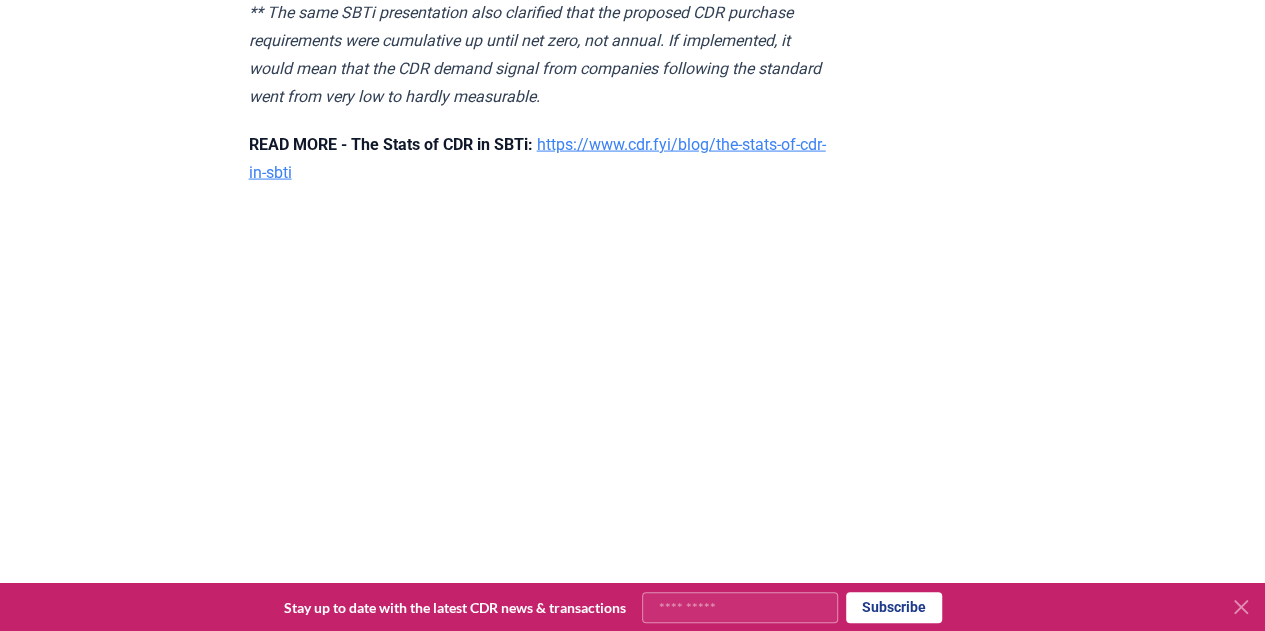 scroll, scrollTop: 2200, scrollLeft: 0, axis: vertical 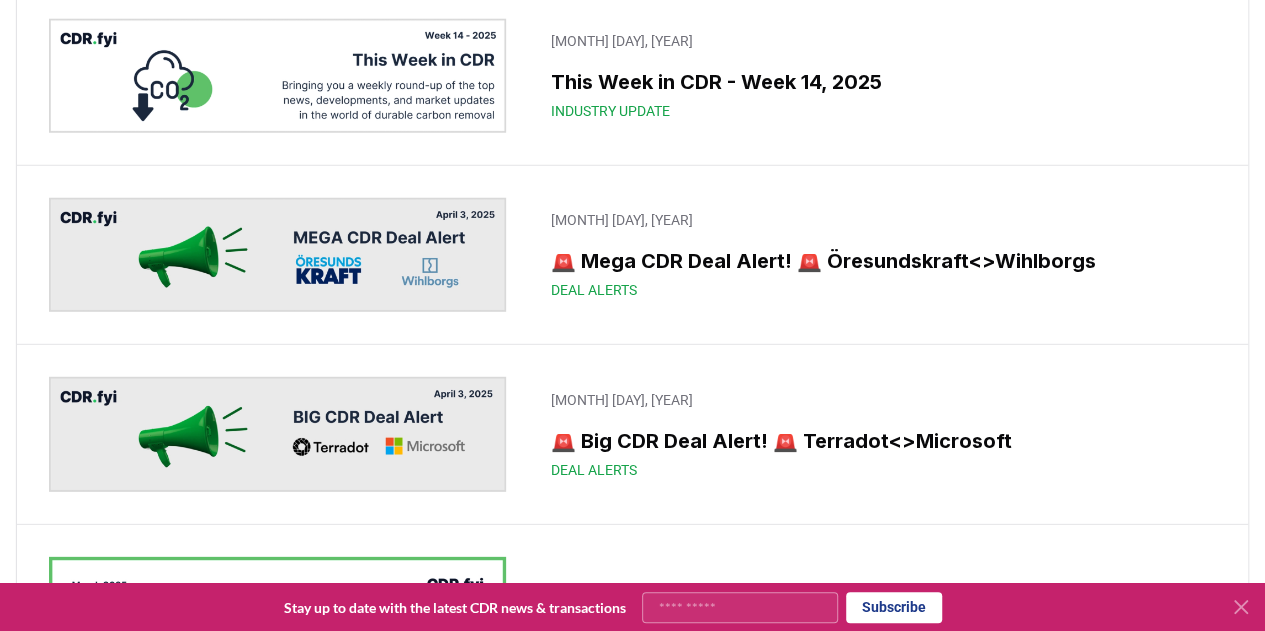 click on "[MONTH] [DAY], [YEAR] [YEAR] Q1 Durable CDR Market Update - Back at Basecamp Market Insight" at bounding box center [648, -819] 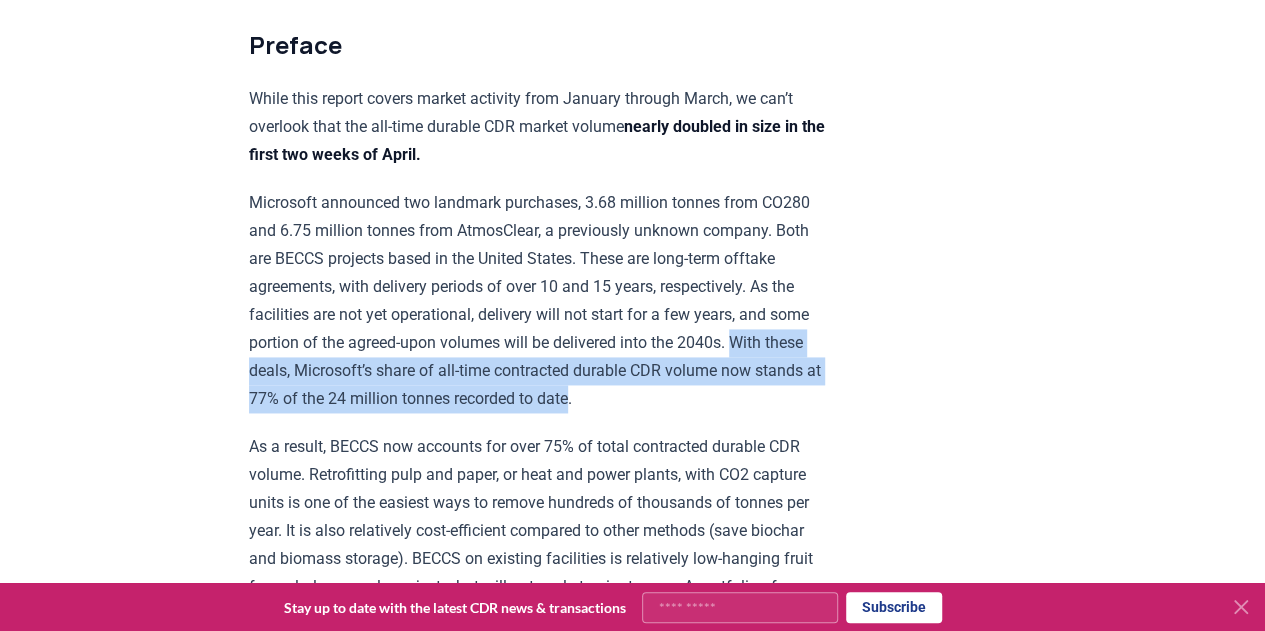 drag, startPoint x: 252, startPoint y: 221, endPoint x: 688, endPoint y: 250, distance: 436.96338 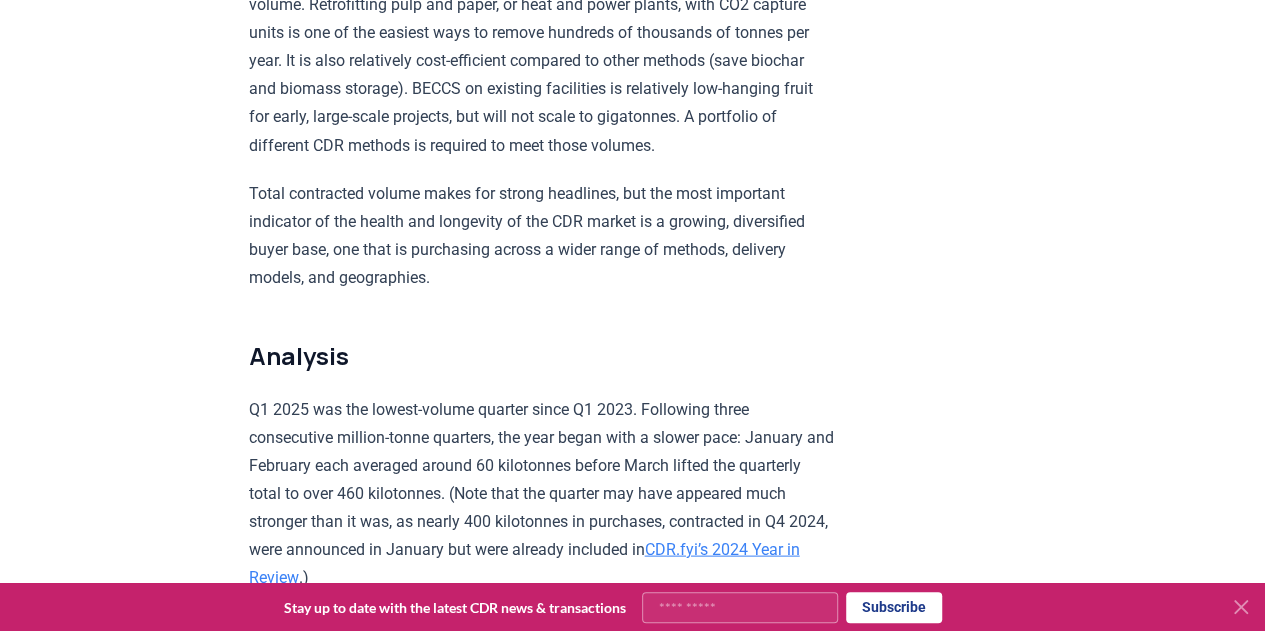 scroll, scrollTop: 1800, scrollLeft: 0, axis: vertical 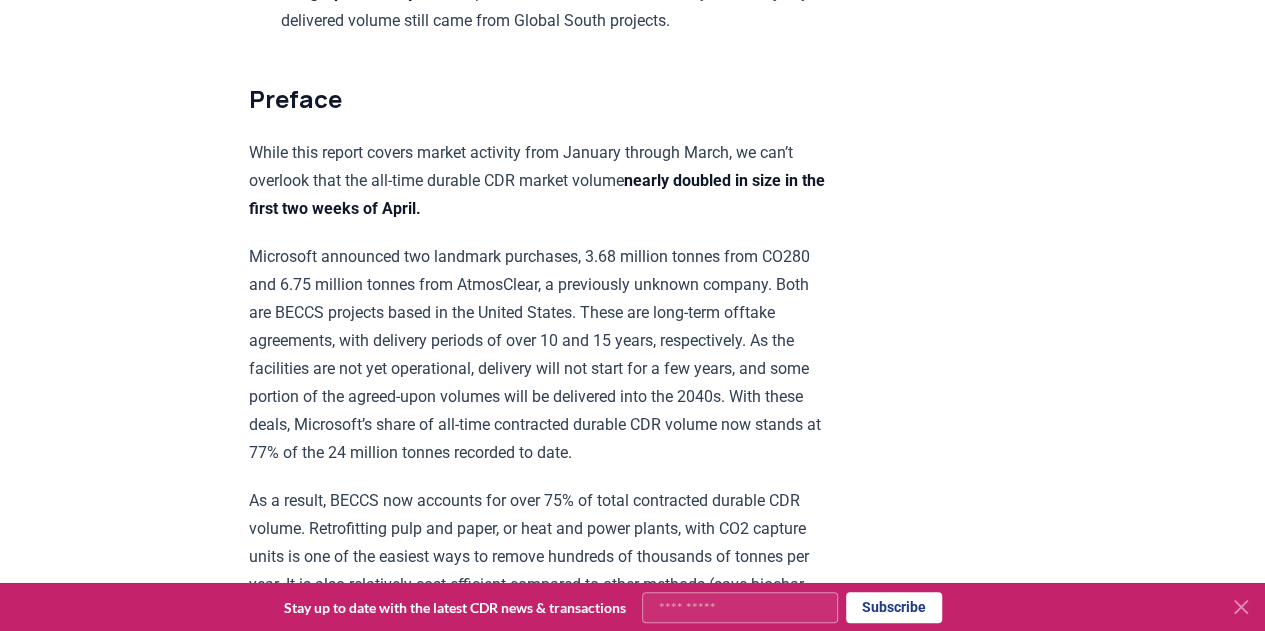 click on "Microsoft announced two landmark purchases, 3.68 million tonnes from CO280 and 6.75 million tonnes from AtmosClear, a previously unknown company. Both are BECCS projects based in the United States. These are long-term offtake agreements, with delivery periods of over 10 and 15 years, respectively. As the facilities are not yet operational, delivery will not start for a few years, and some portion of the agreed-upon volumes will be delivered into the 2040s. With these deals, Microsoft’s share of all-time contracted durable CDR volume now stands at 77% of the 24 million tonnes recorded to date." at bounding box center [541, 355] 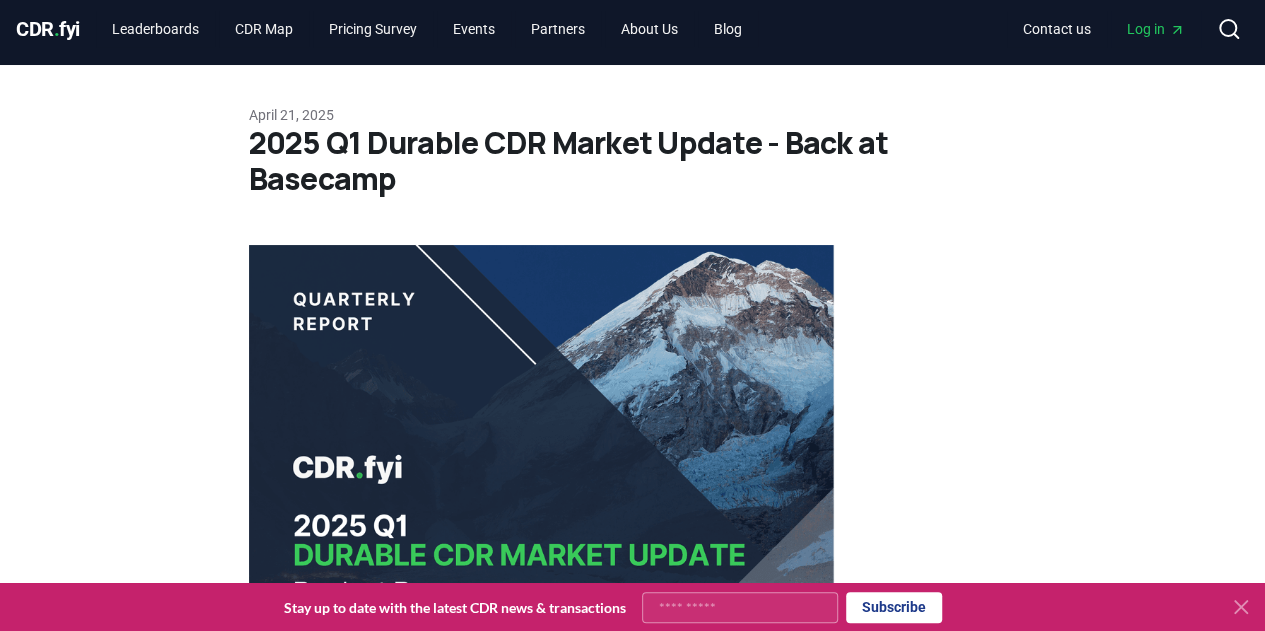 scroll, scrollTop: 0, scrollLeft: 0, axis: both 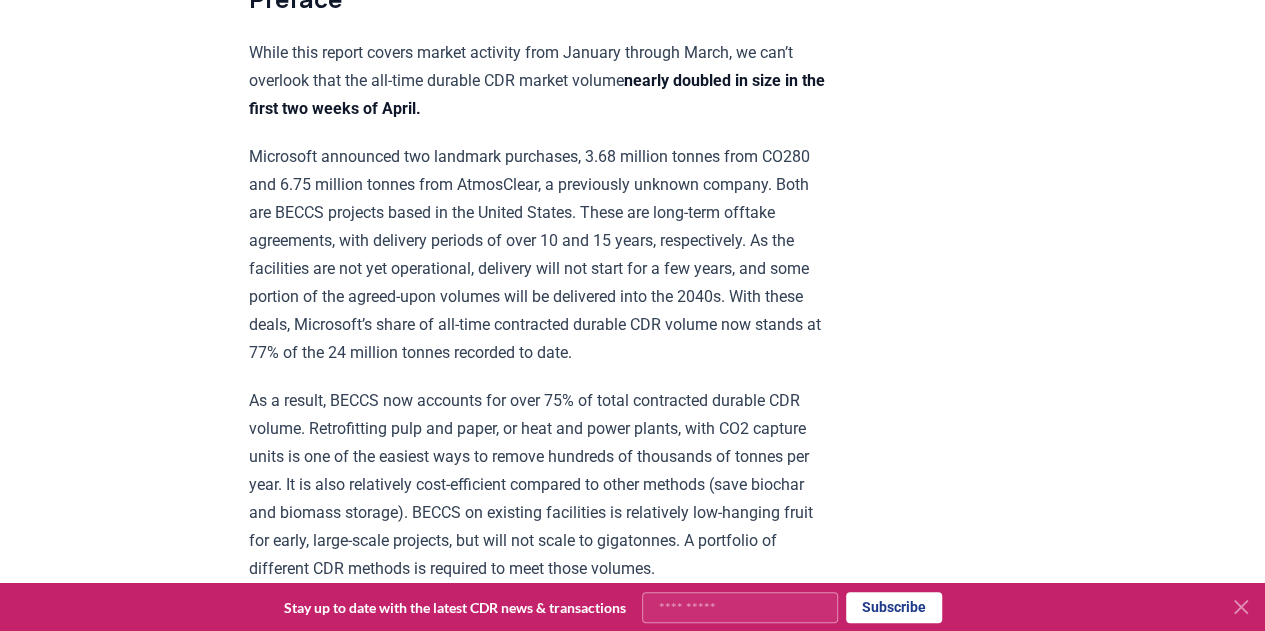 click on "Microsoft announced two landmark purchases, 3.68 million tonnes from CO280 and 6.75 million tonnes from AtmosClear, a previously unknown company. Both are BECCS projects based in the United States. These are long-term offtake agreements, with delivery periods of over 10 and 15 years, respectively. As the facilities are not yet operational, delivery will not start for a few years, and some portion of the agreed-upon volumes will be delivered into the 2040s. With these deals, Microsoft’s share of all-time contracted durable CDR volume now stands at 77% of the 24 million tonnes recorded to date." at bounding box center (541, 255) 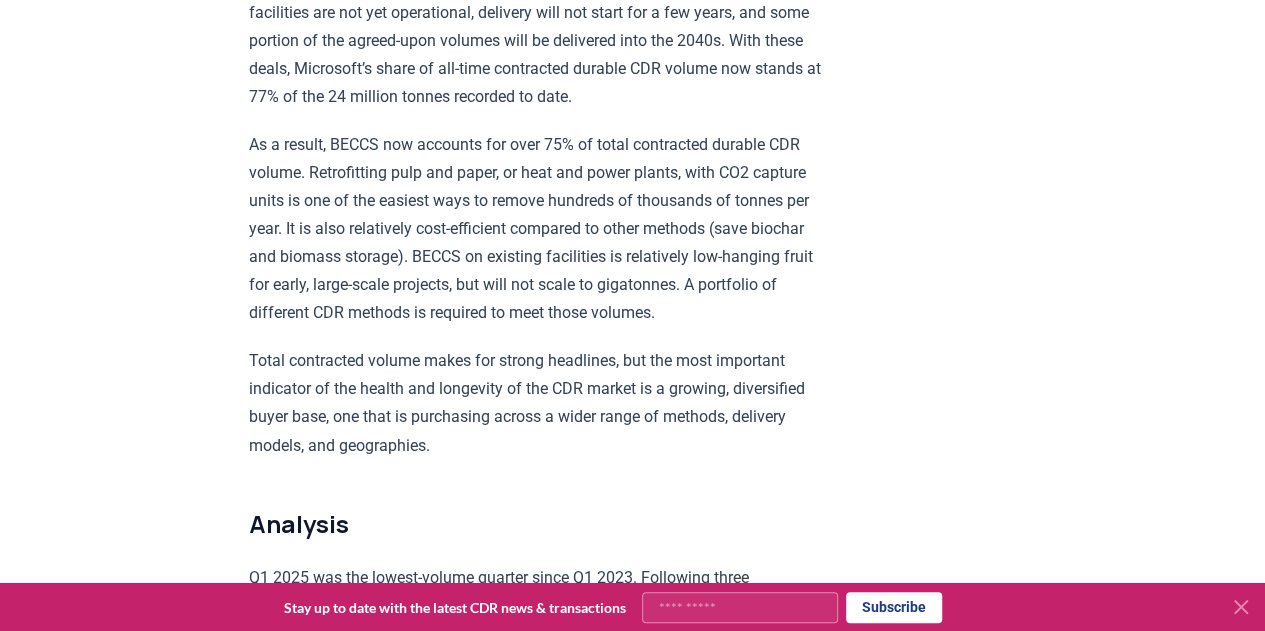 scroll, scrollTop: 1500, scrollLeft: 0, axis: vertical 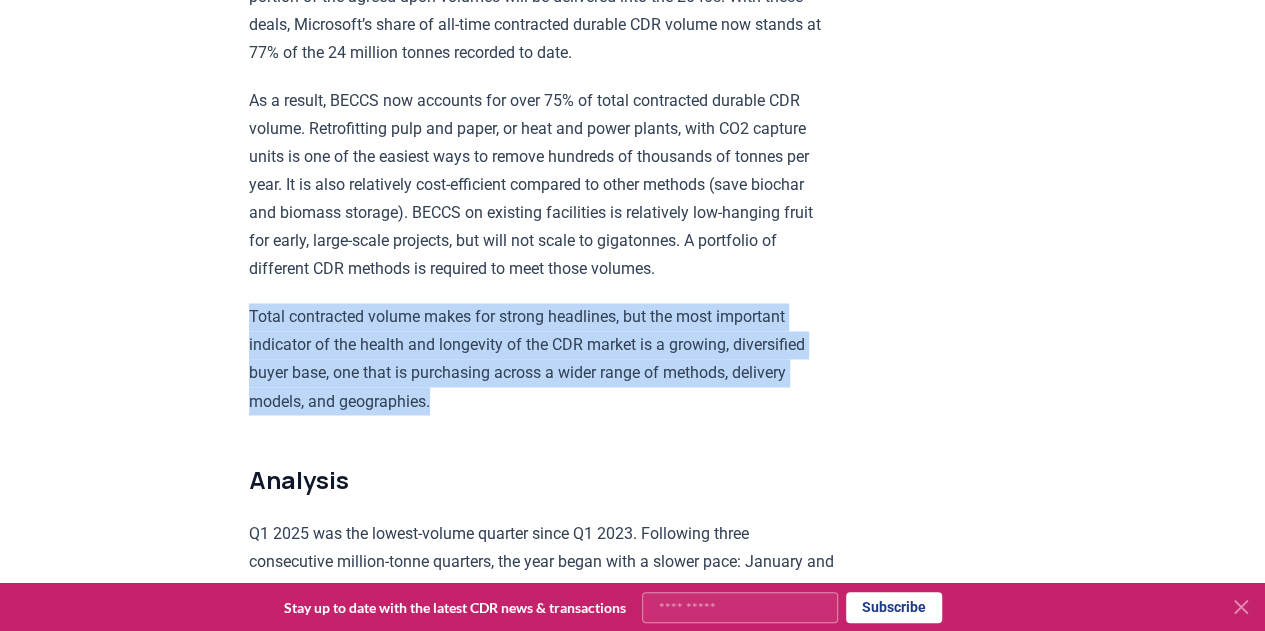 drag, startPoint x: 495, startPoint y: 421, endPoint x: 230, endPoint y: 337, distance: 277.9946 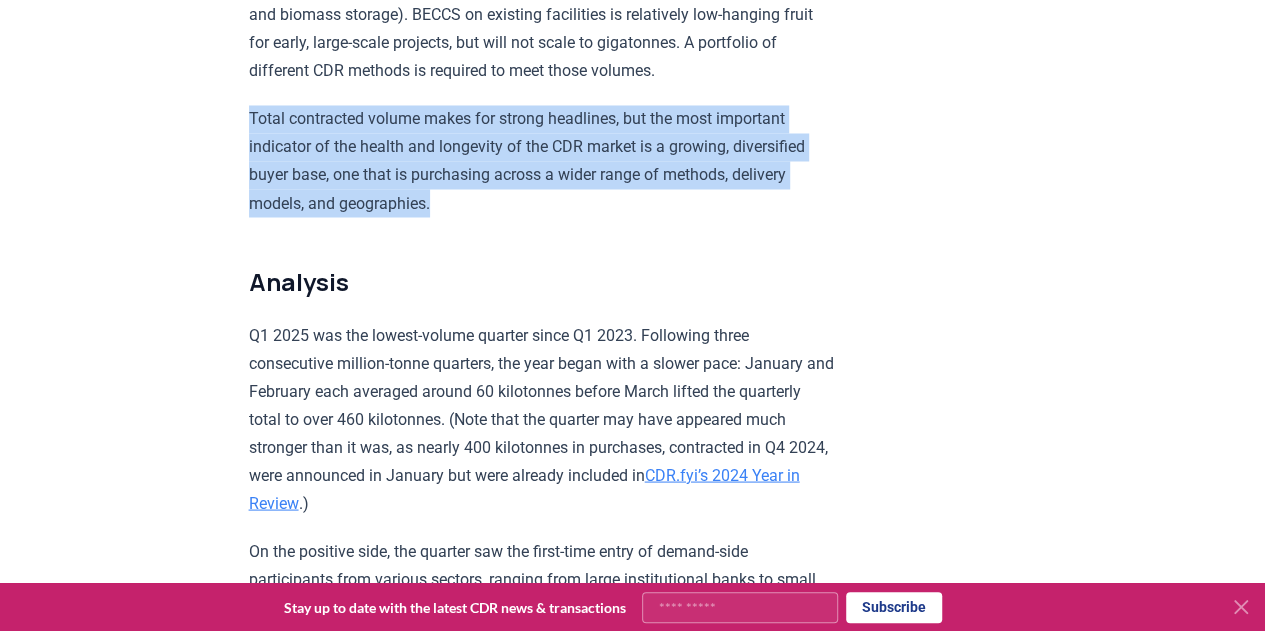 scroll, scrollTop: 1700, scrollLeft: 0, axis: vertical 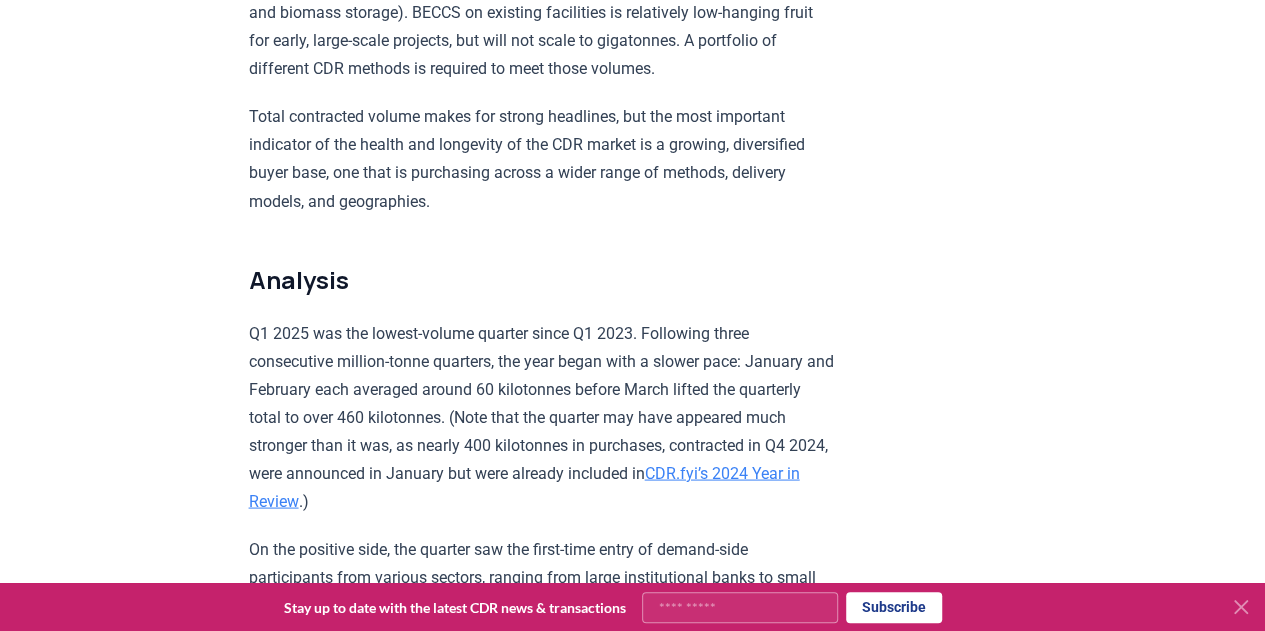 click on "Highlights A quiet start to the year:  Q1 2025 was the lowest-volume quarter since Q1 2023, with 462 thousand tonnes of durable CDR contracted. Concentrated demand:  The top five deals made up 52% of total volume, with one new buyer entering the top five. Large contracts for emerging suppliers:  Four of the top five transactions were the largest-ever deals for their respective suppliers. Each top deal represented a different CDR method. BiCRS delivers:  Biomass-based methods accounted for 99% of delivered tonnes. Biochar remains the only method delivering at commercial scale. Geographic duality:  Most top-10 deliverers were U.S.-based, yet the majority of delivered volume still came from Global South projects. Preface While this report covers market activity from January through March, we can’t overlook that the all-time durable CDR market volume  nearly doubled in size in the first two weeks of April. Analysis CDR.fyi’s 2024 Year in Review .) Mitsu O.S.K Lines (MOL)  framed Nordea  views LEGO is  reports" at bounding box center (541, 4459) 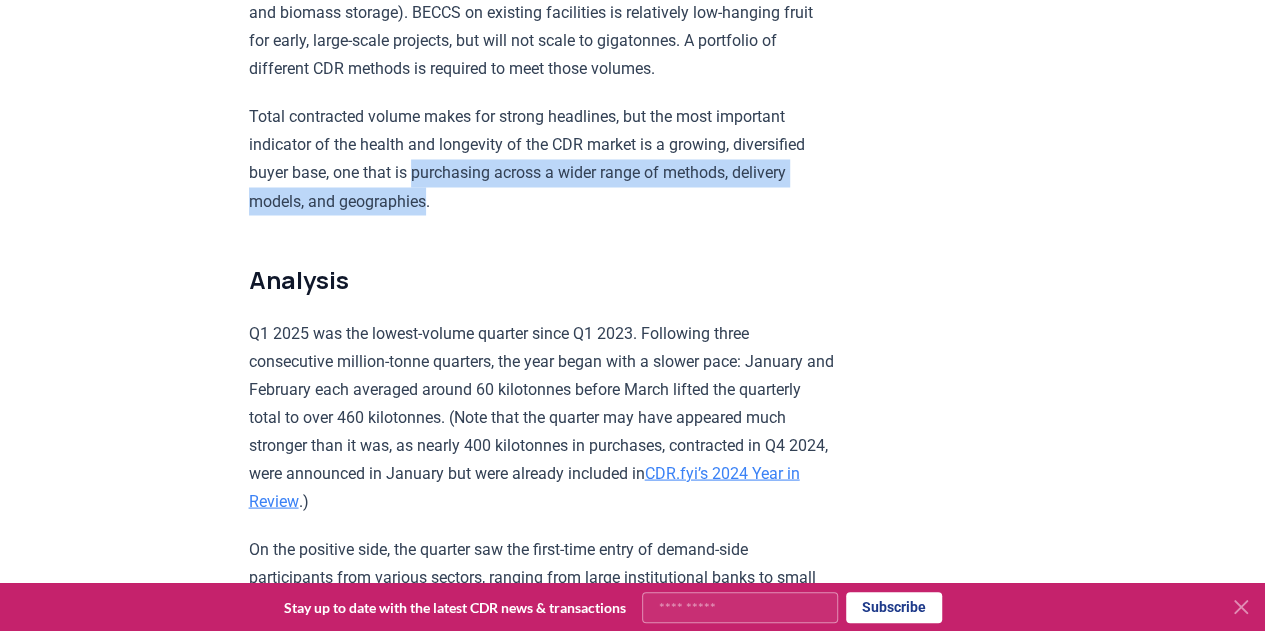 drag, startPoint x: 497, startPoint y: 196, endPoint x: 492, endPoint y: 217, distance: 21.587032 